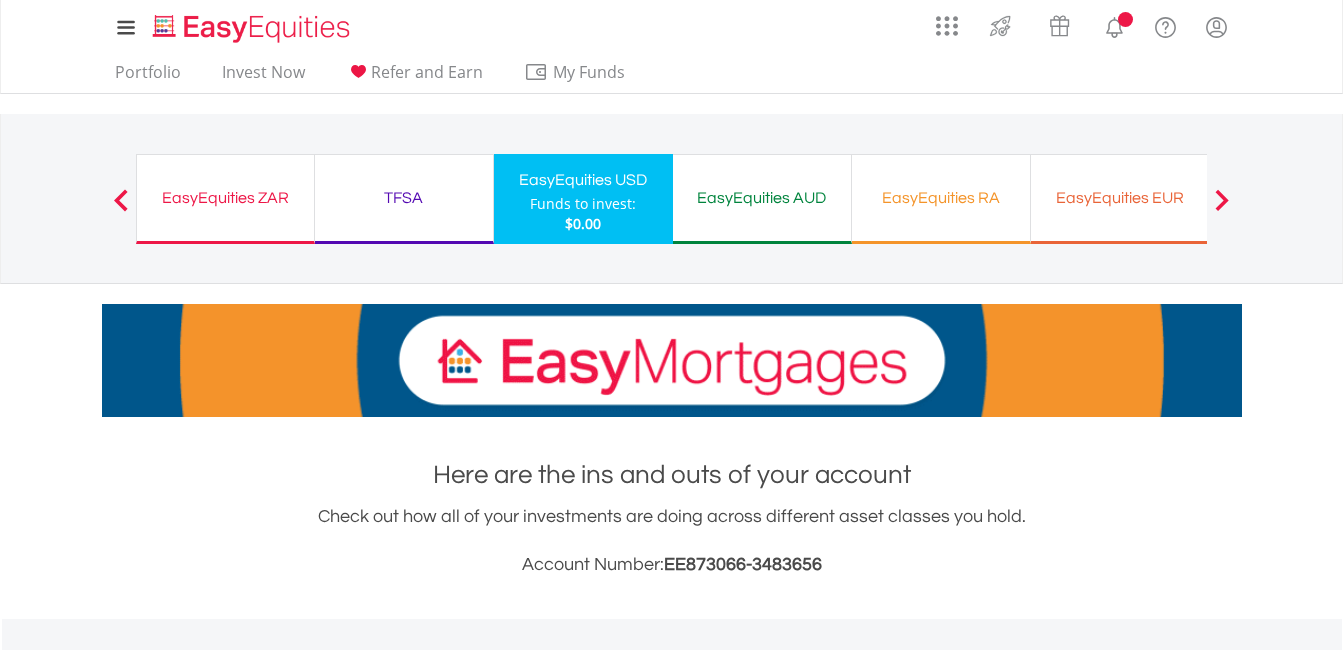 scroll, scrollTop: 121, scrollLeft: 0, axis: vertical 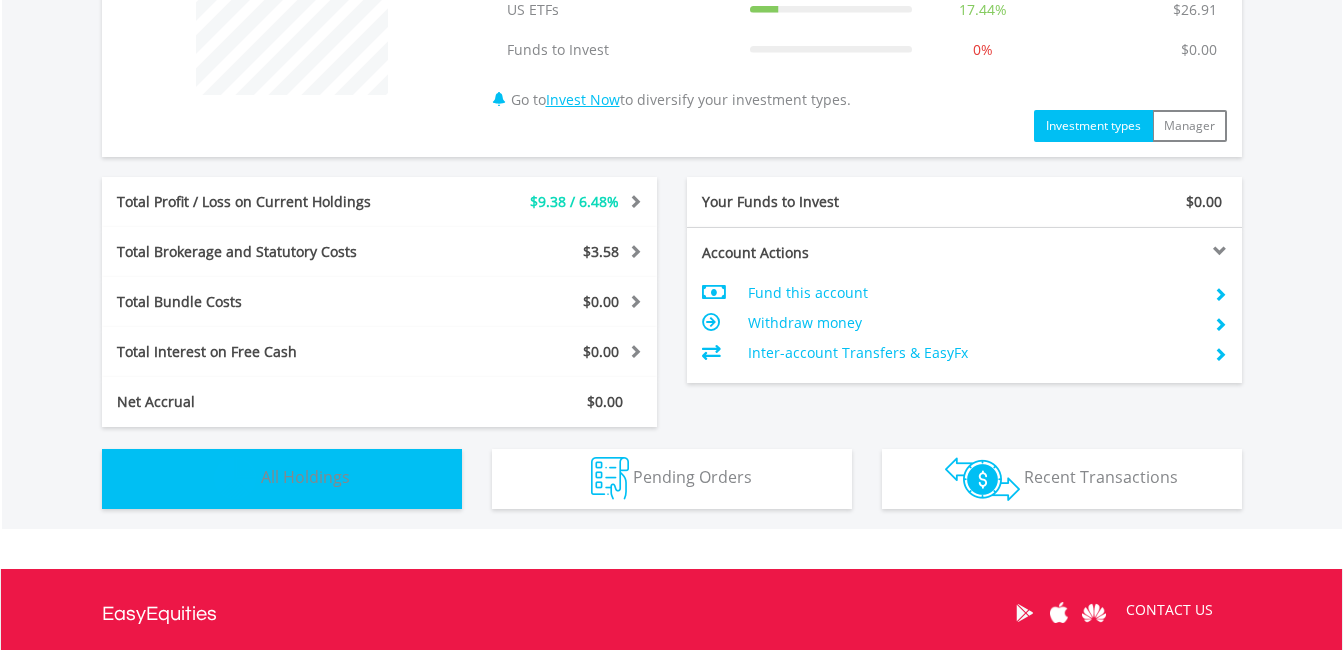 click on "Holdings
All Holdings" at bounding box center [282, 479] 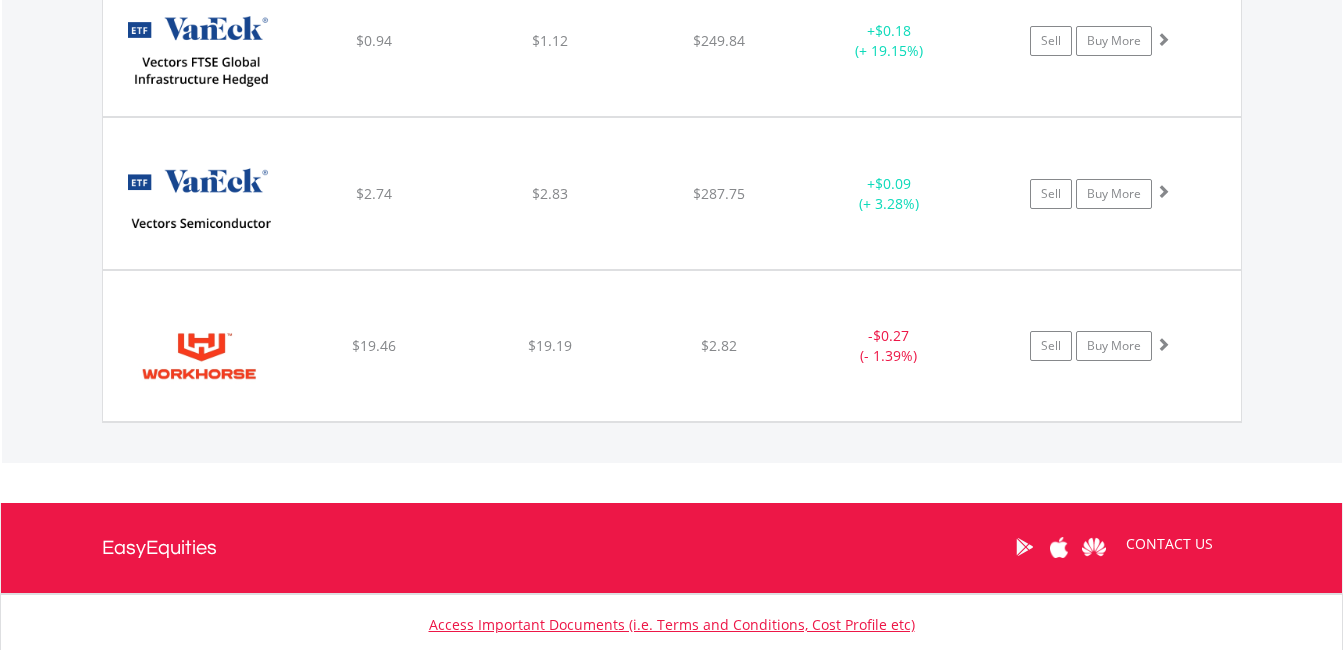 scroll, scrollTop: 7885, scrollLeft: 0, axis: vertical 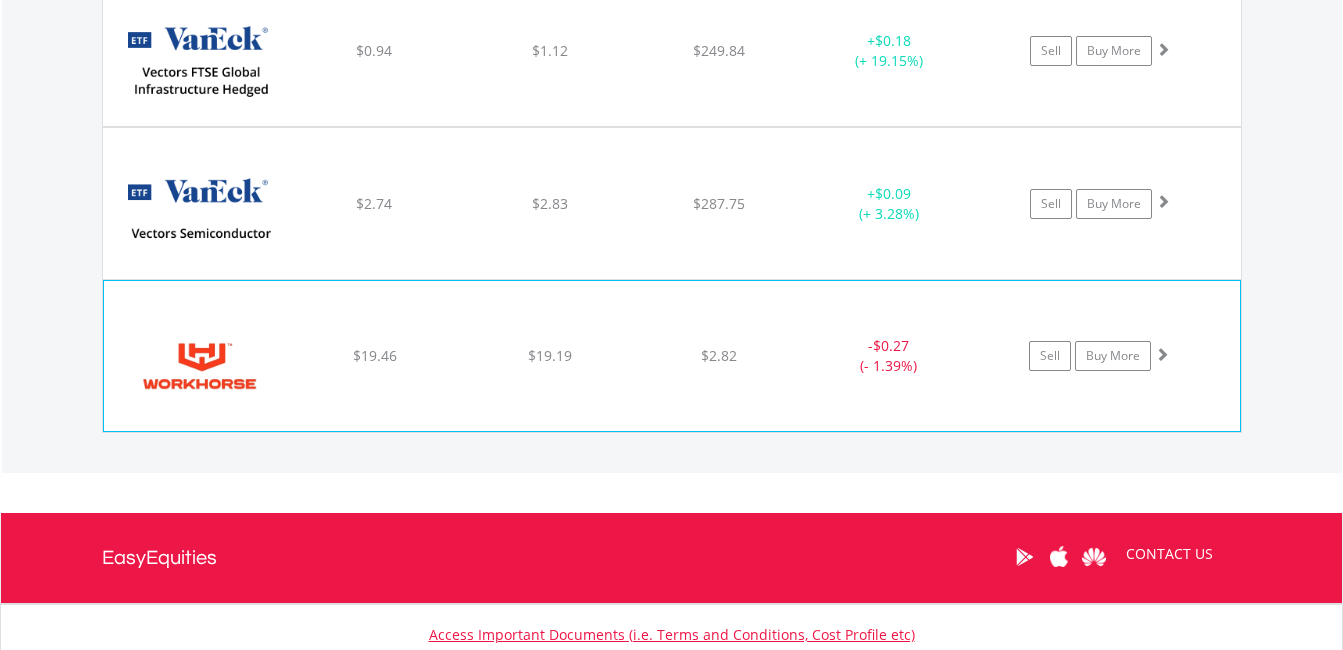 click on "﻿
Workhorse Group Inc
$19.46
$19.19
$2.82
-  $0.27 (- 1.39%)
Sell
Buy More" at bounding box center [672, -6274] 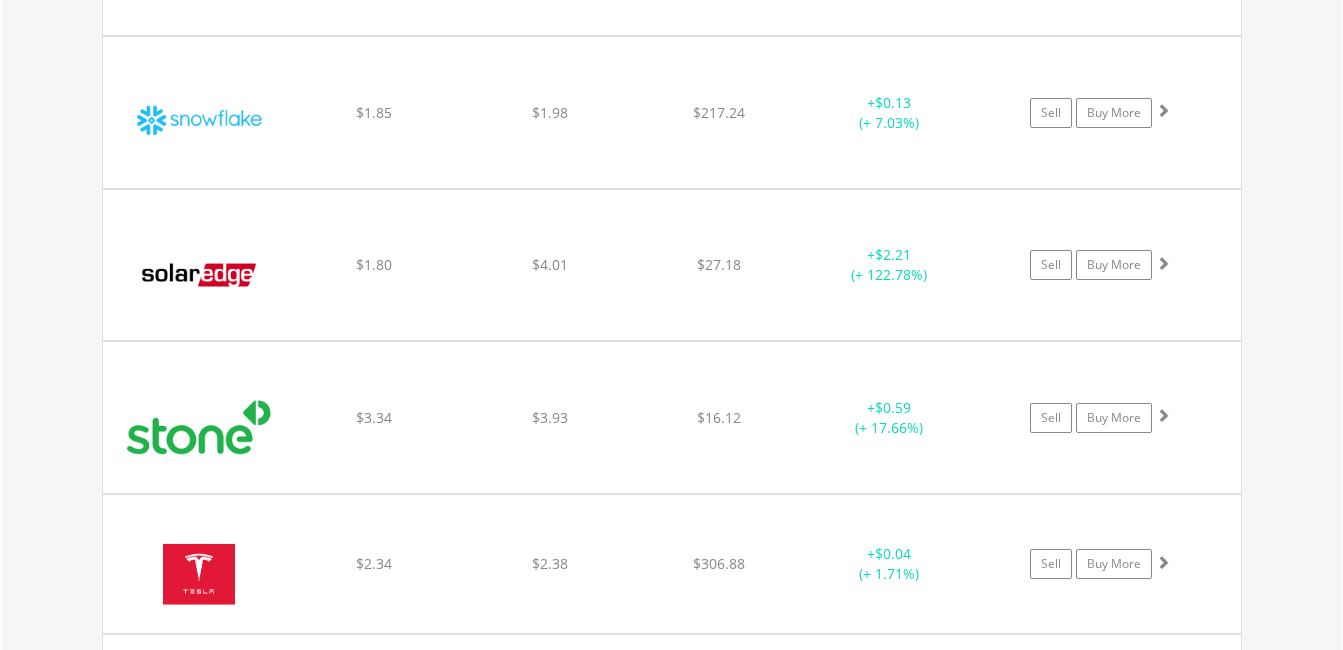 scroll, scrollTop: 7223, scrollLeft: 0, axis: vertical 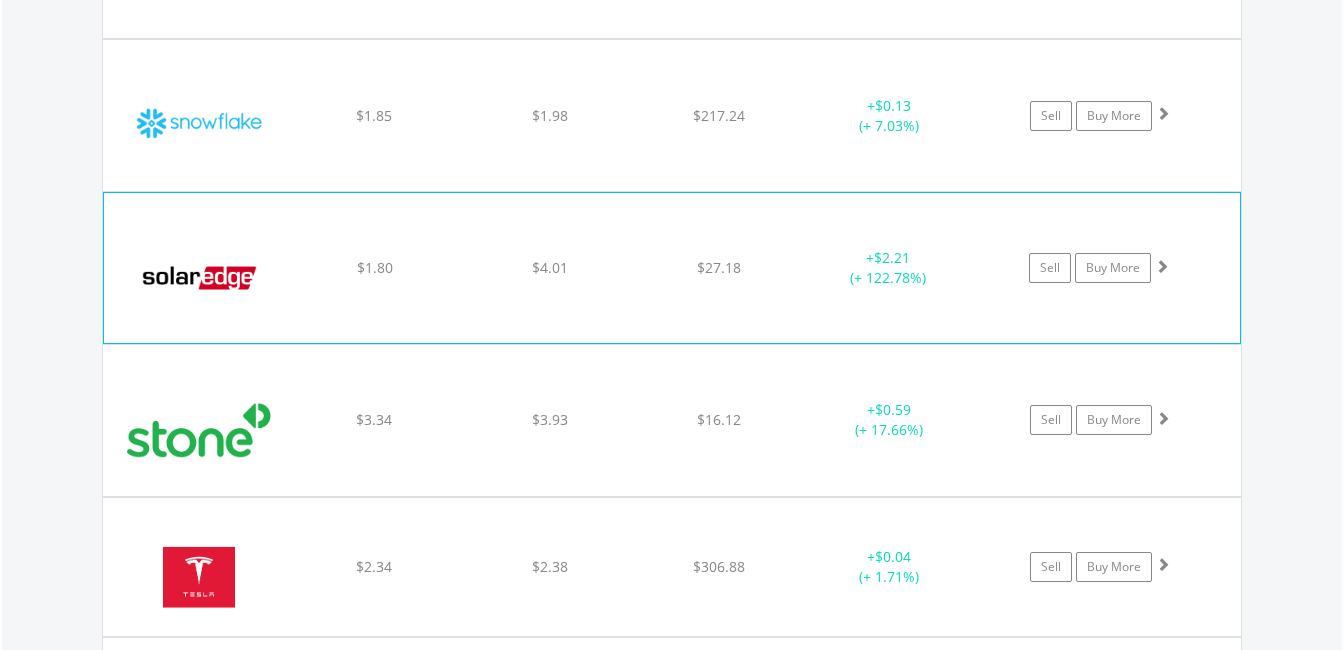 click on "$27.18" at bounding box center [719, -5612] 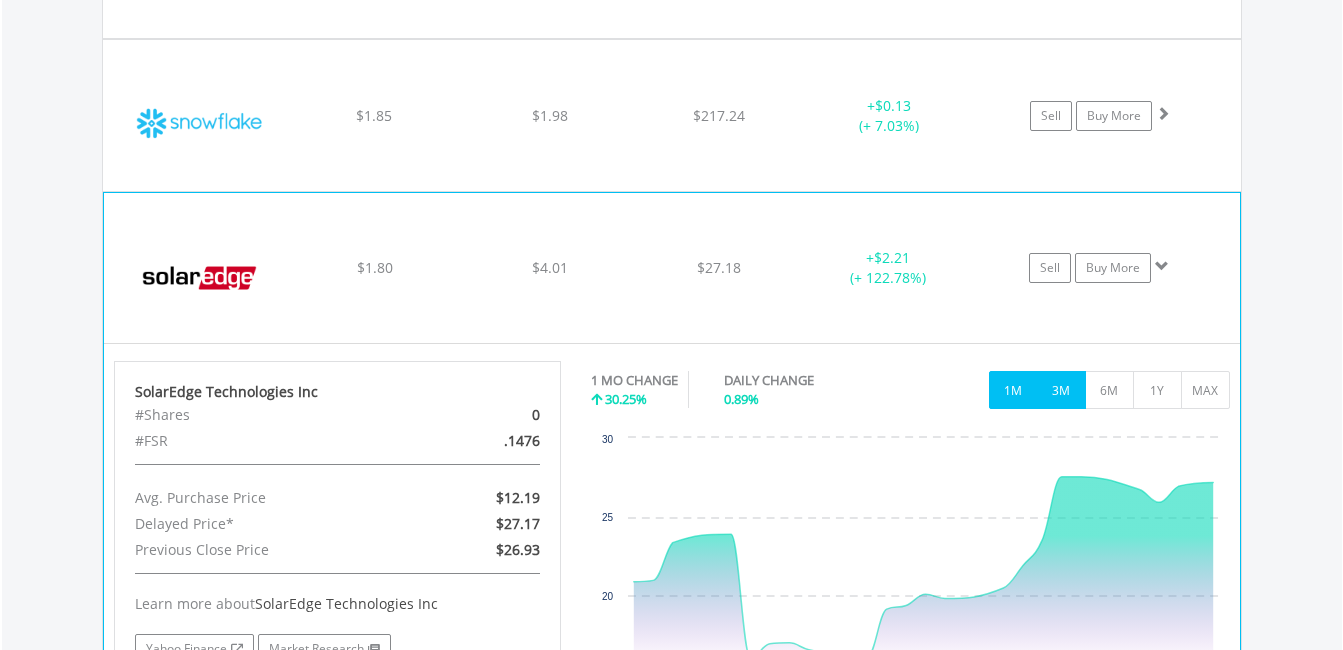 click on "3M" at bounding box center [1061, 390] 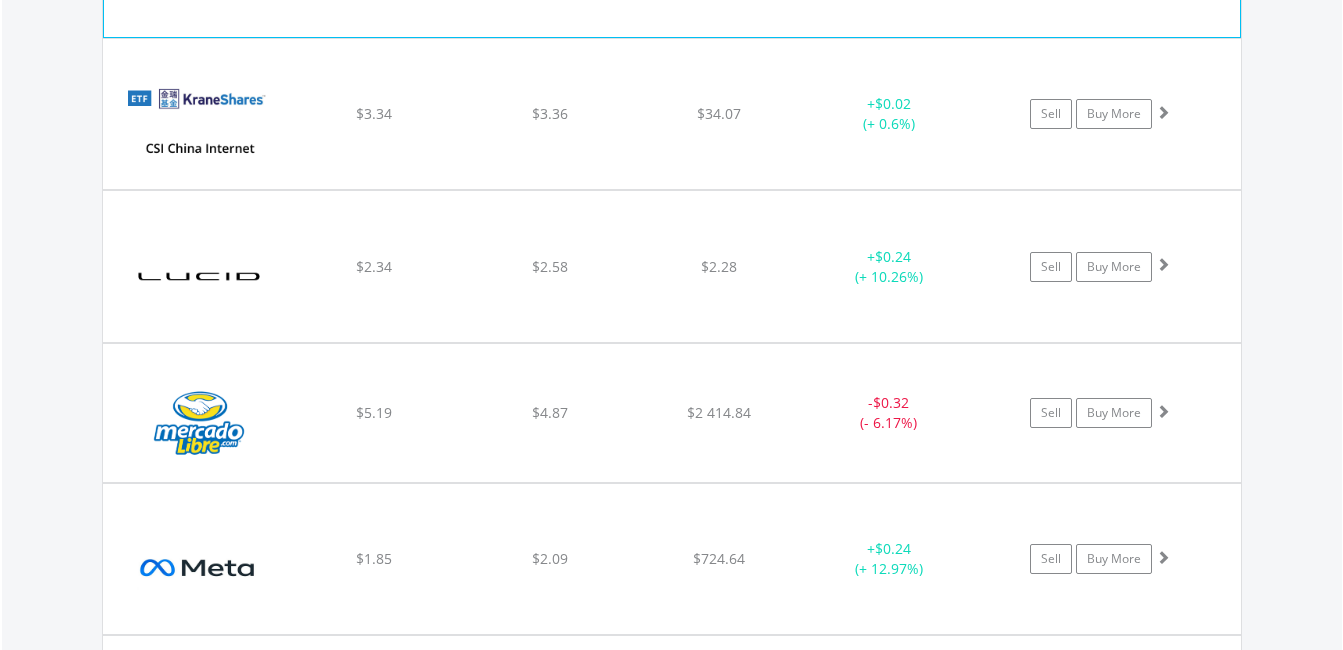 scroll, scrollTop: 5173, scrollLeft: 0, axis: vertical 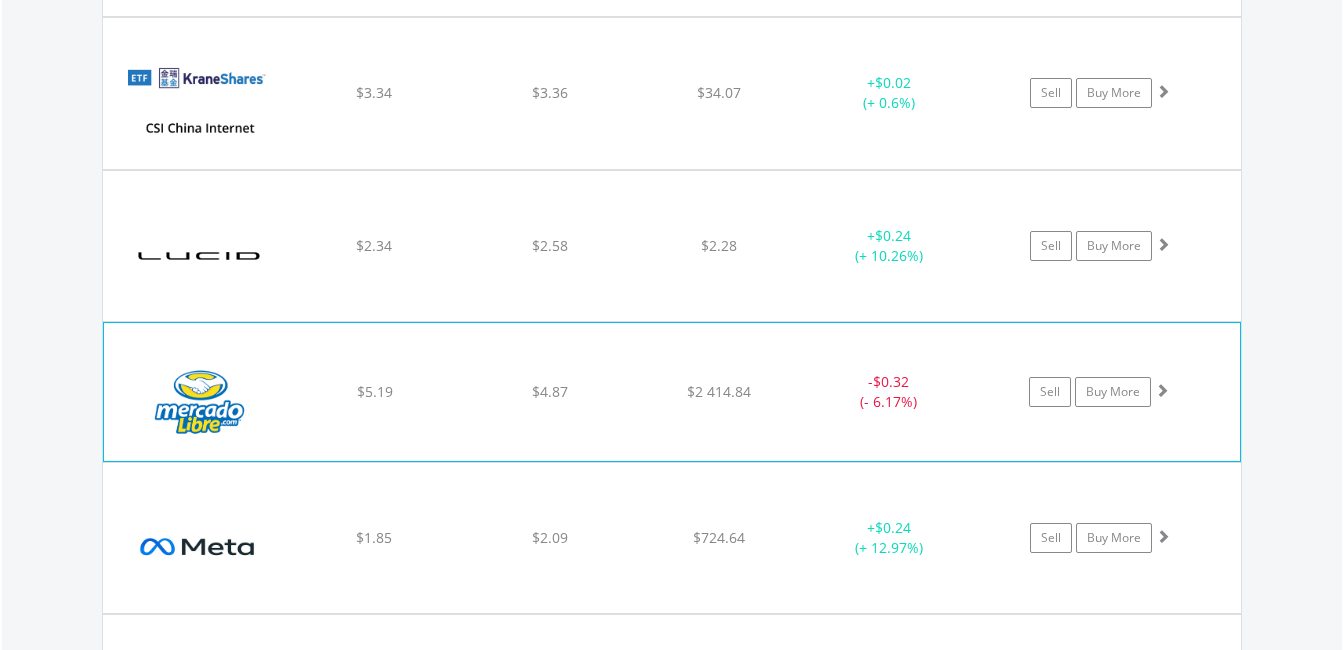 click on "$4.87" at bounding box center [549, -3562] 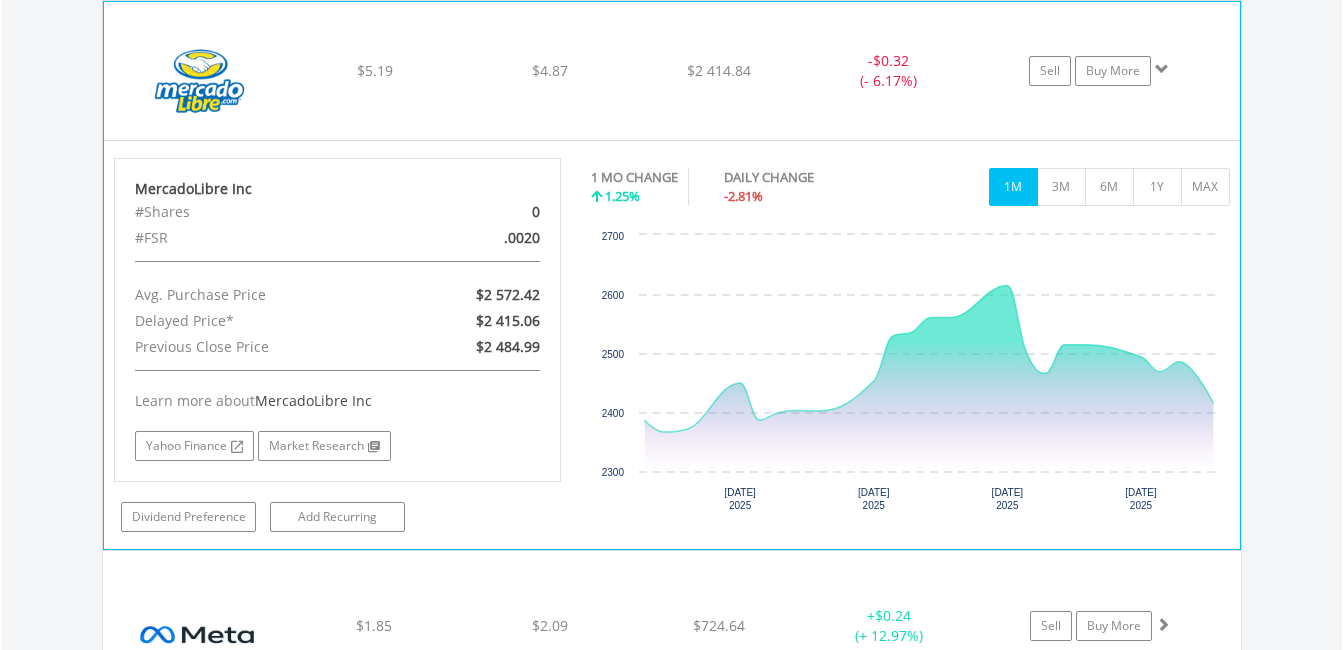scroll, scrollTop: 5492, scrollLeft: 0, axis: vertical 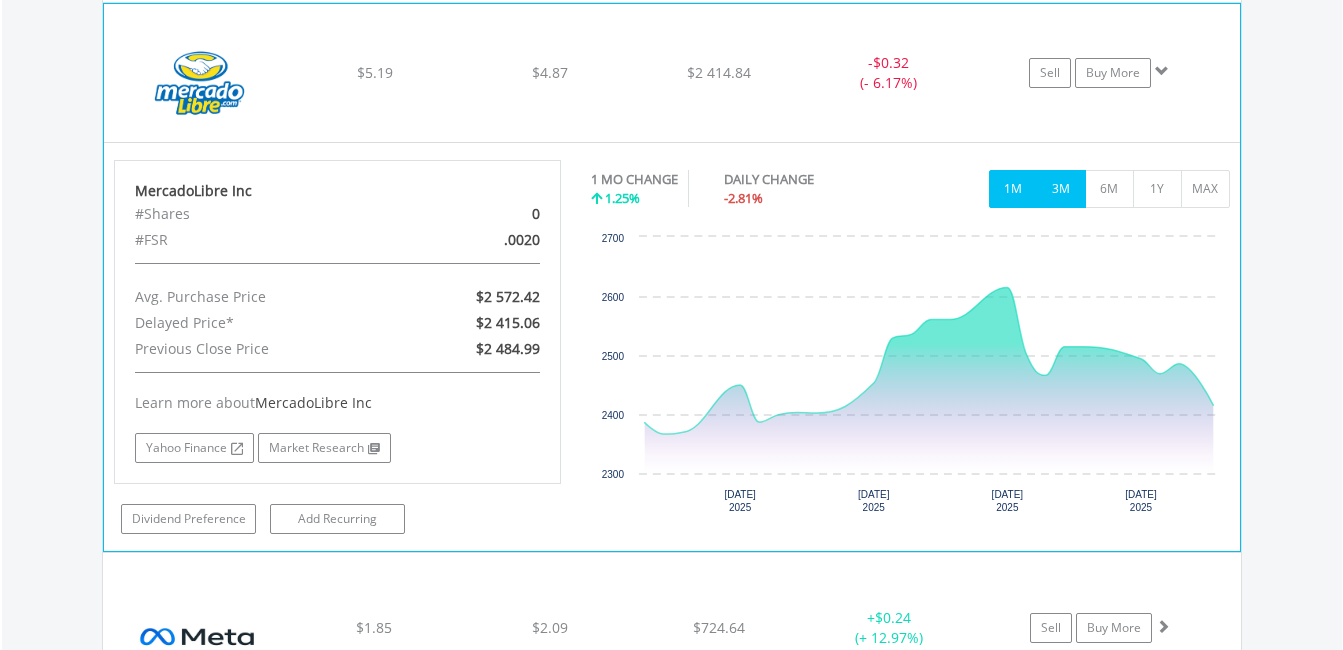 click on "3M" at bounding box center [1061, 189] 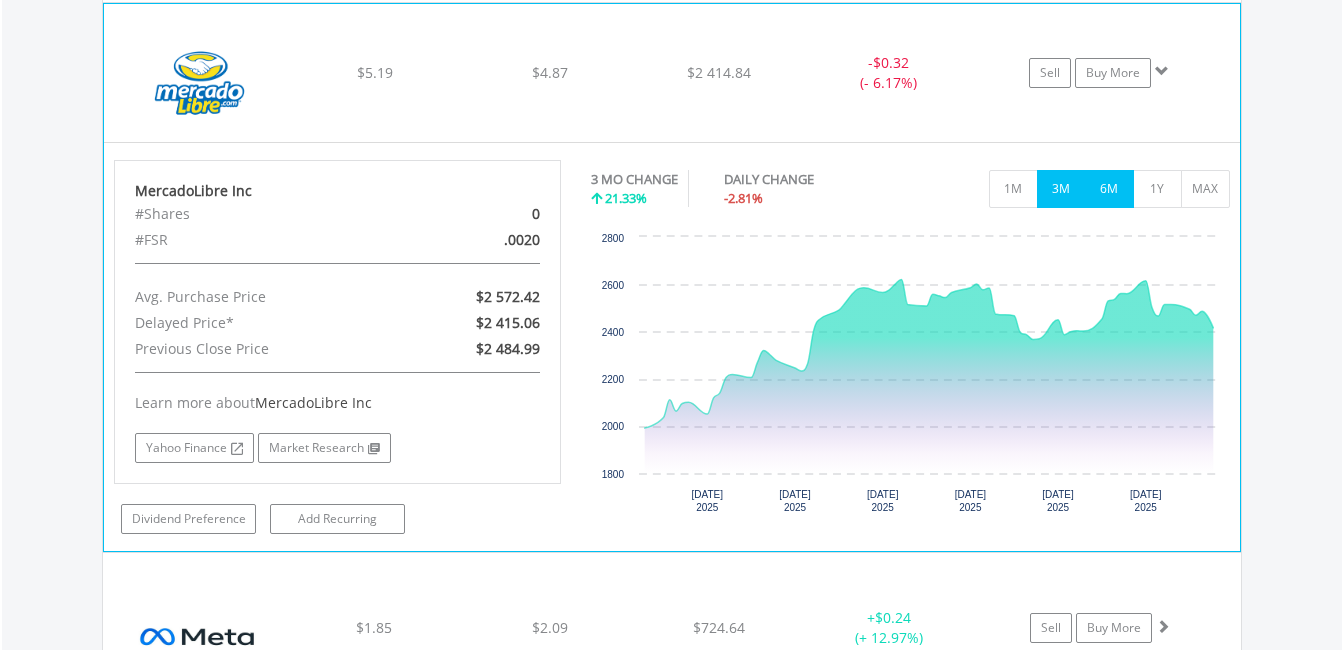 click on "6M" at bounding box center [1109, 189] 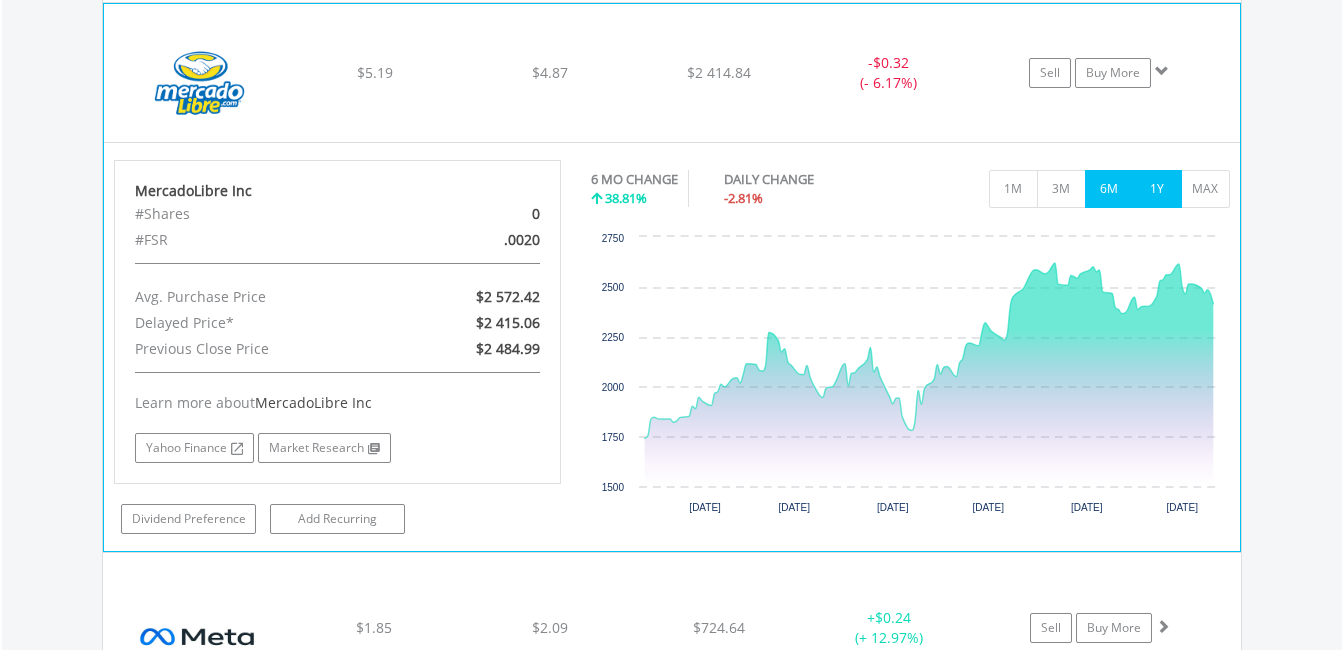click on "1Y" at bounding box center (1157, 189) 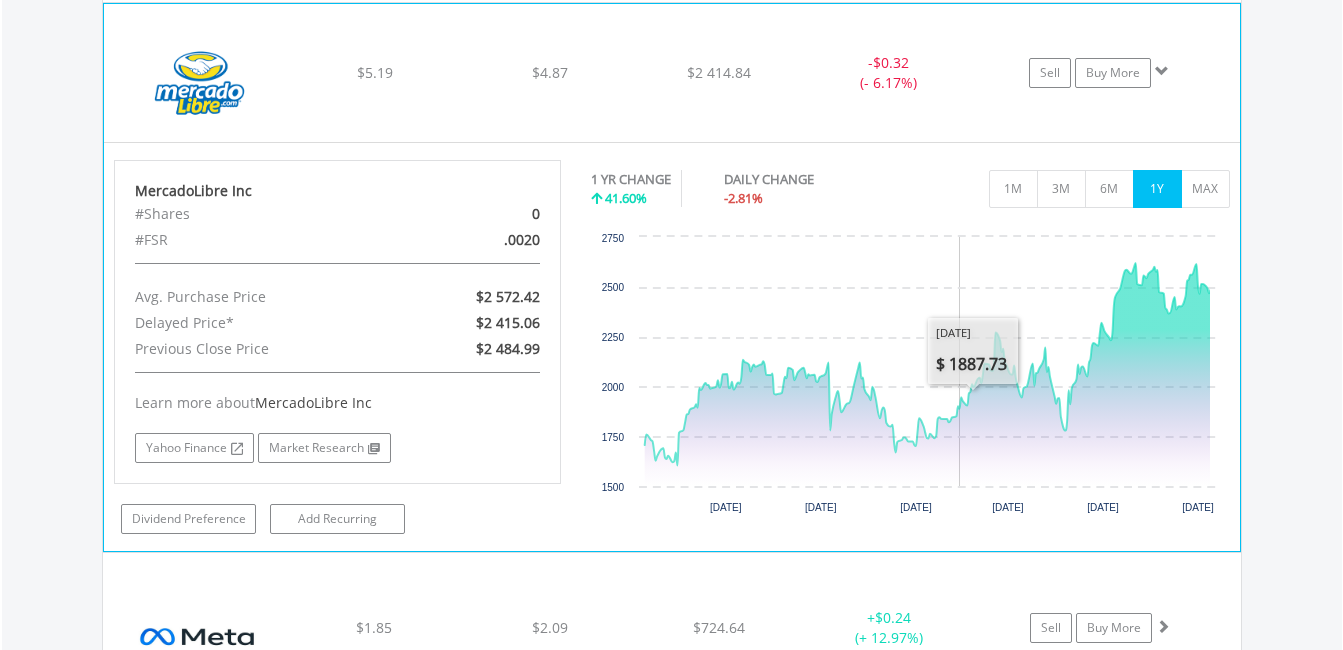 drag, startPoint x: 1170, startPoint y: 197, endPoint x: 950, endPoint y: 338, distance: 261.30634 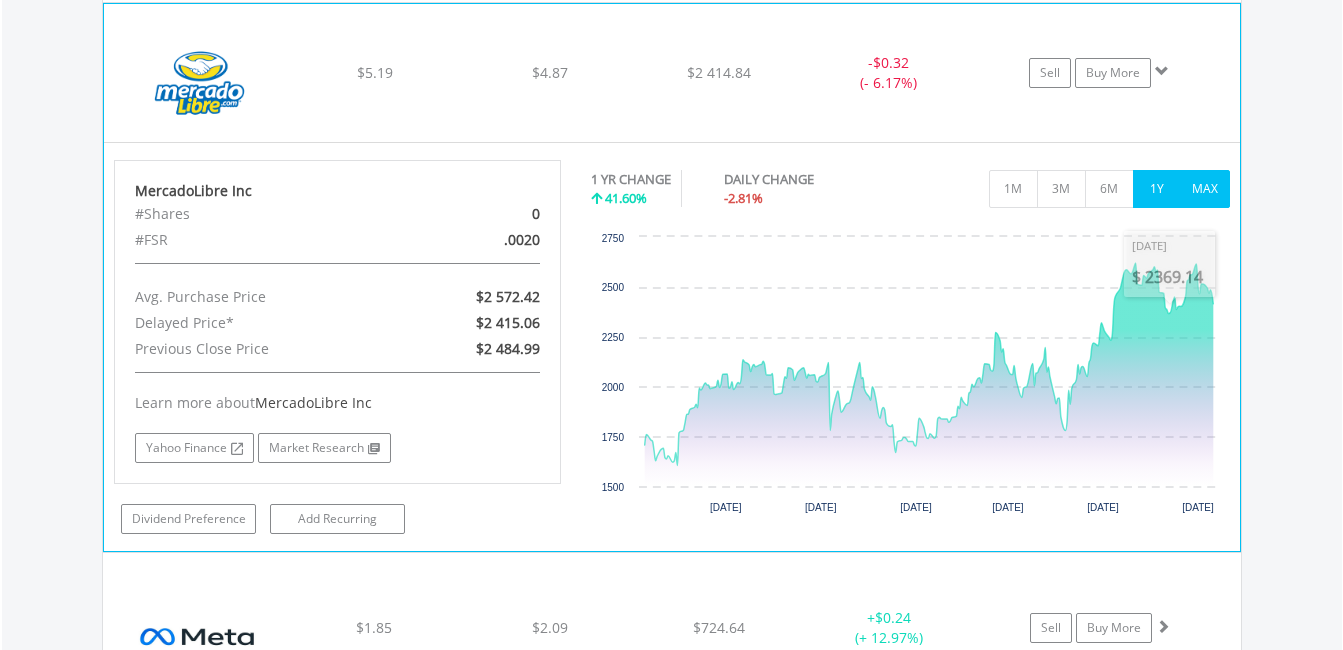 click on "MAX" at bounding box center [1205, 189] 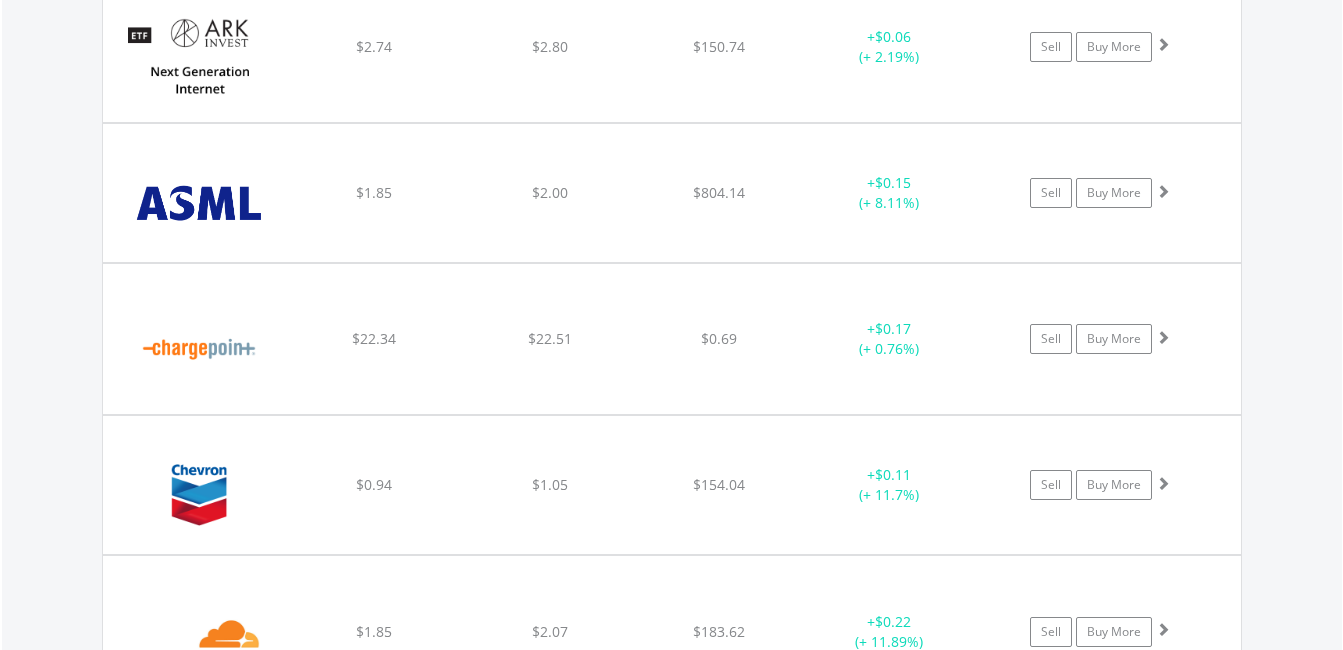 scroll, scrollTop: 2270, scrollLeft: 0, axis: vertical 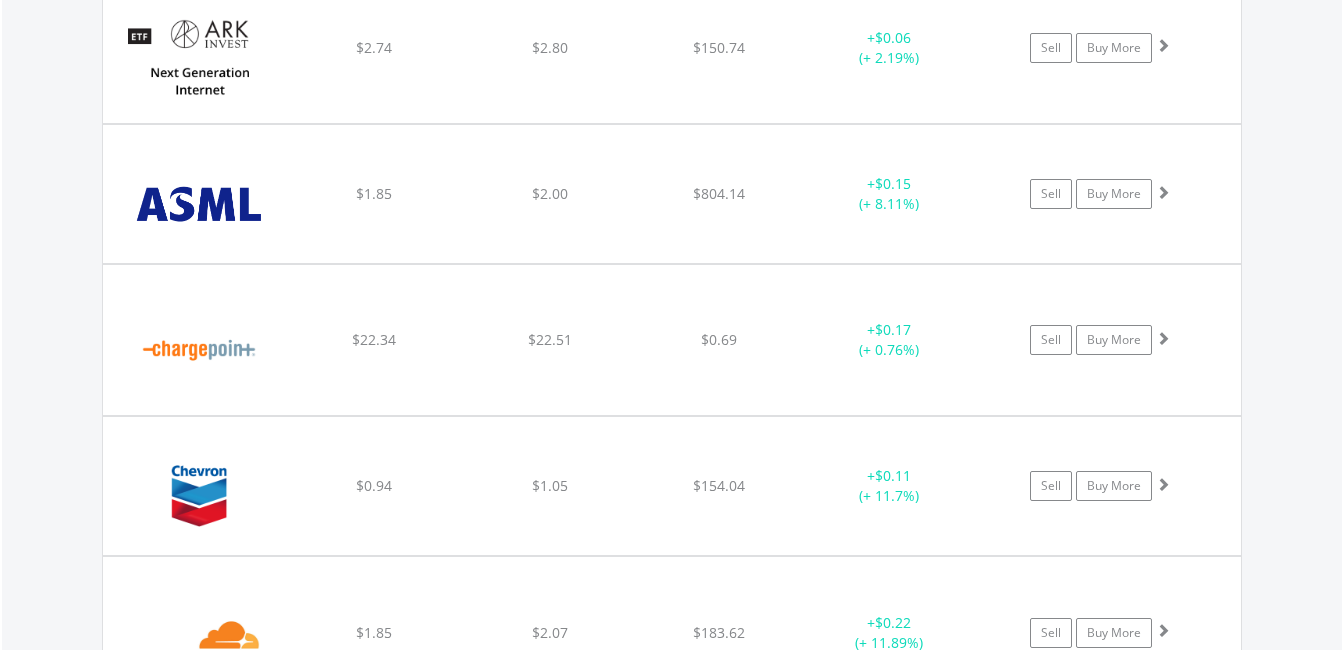 click on "﻿
ChargePoint Holdings Inc
$22.34
$22.51
$0.69
+  $0.17 (+ 0.76%)
Sell
Buy More" at bounding box center (672, -659) 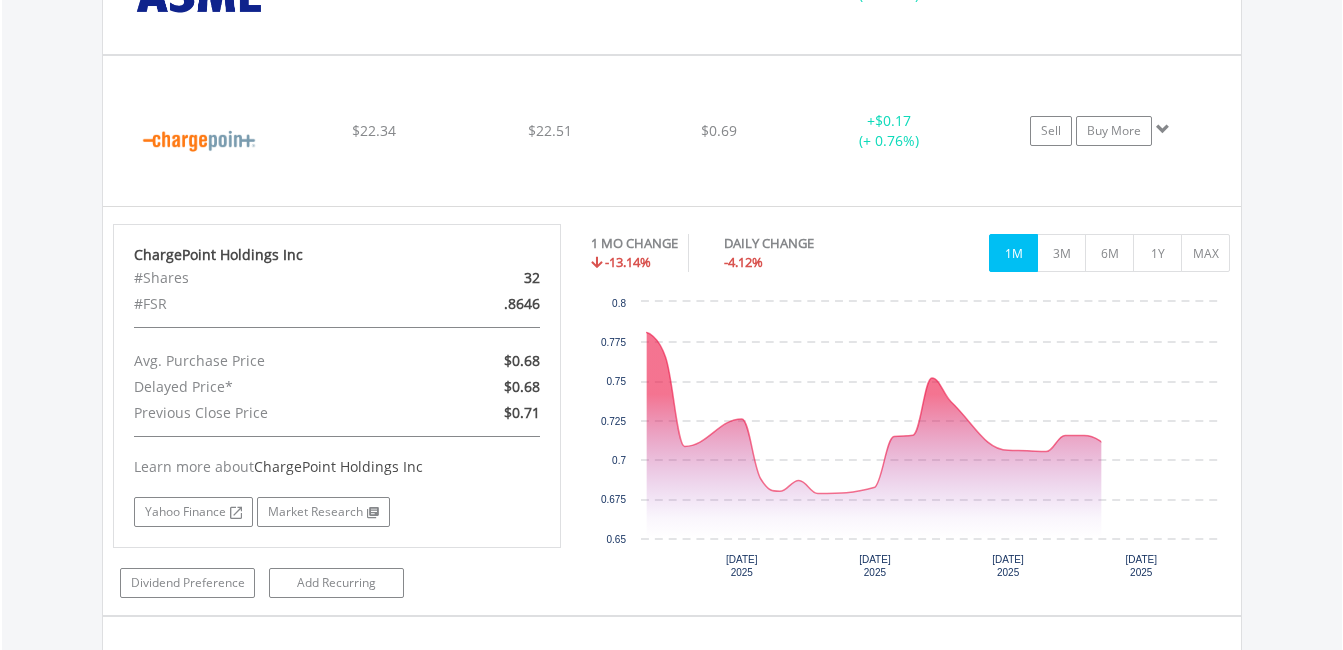 scroll, scrollTop: 2504, scrollLeft: 0, axis: vertical 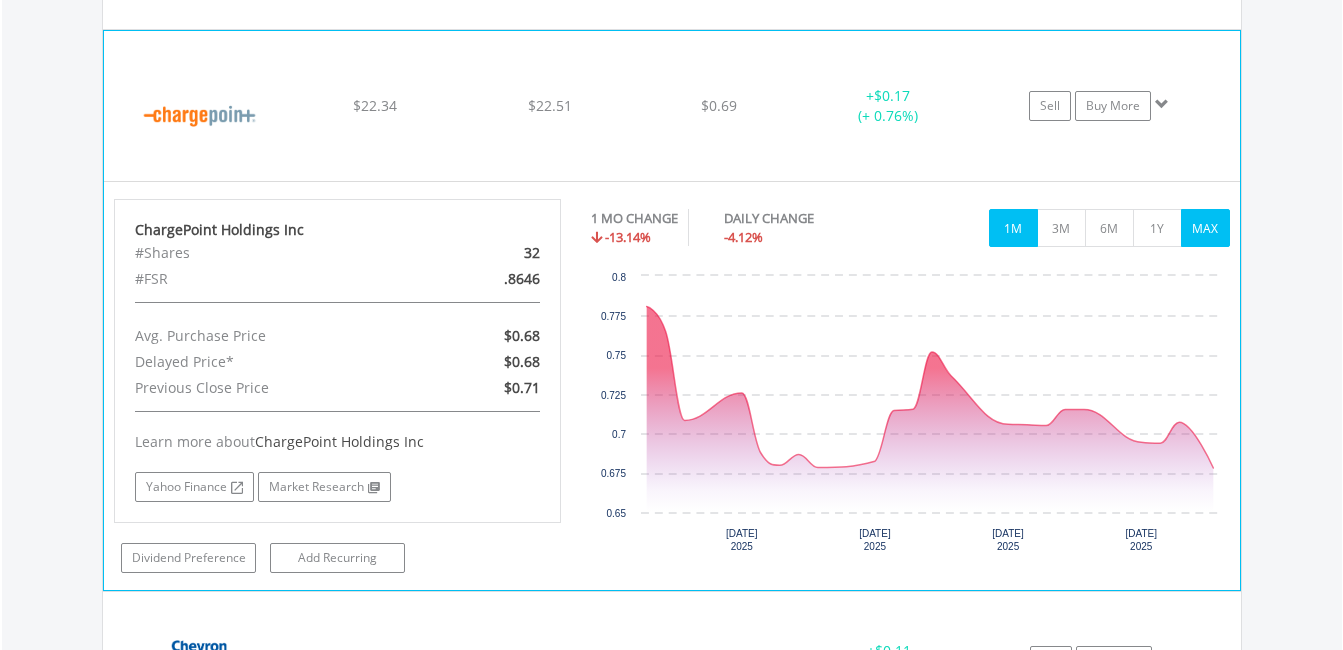 click on "MAX" at bounding box center [1205, 228] 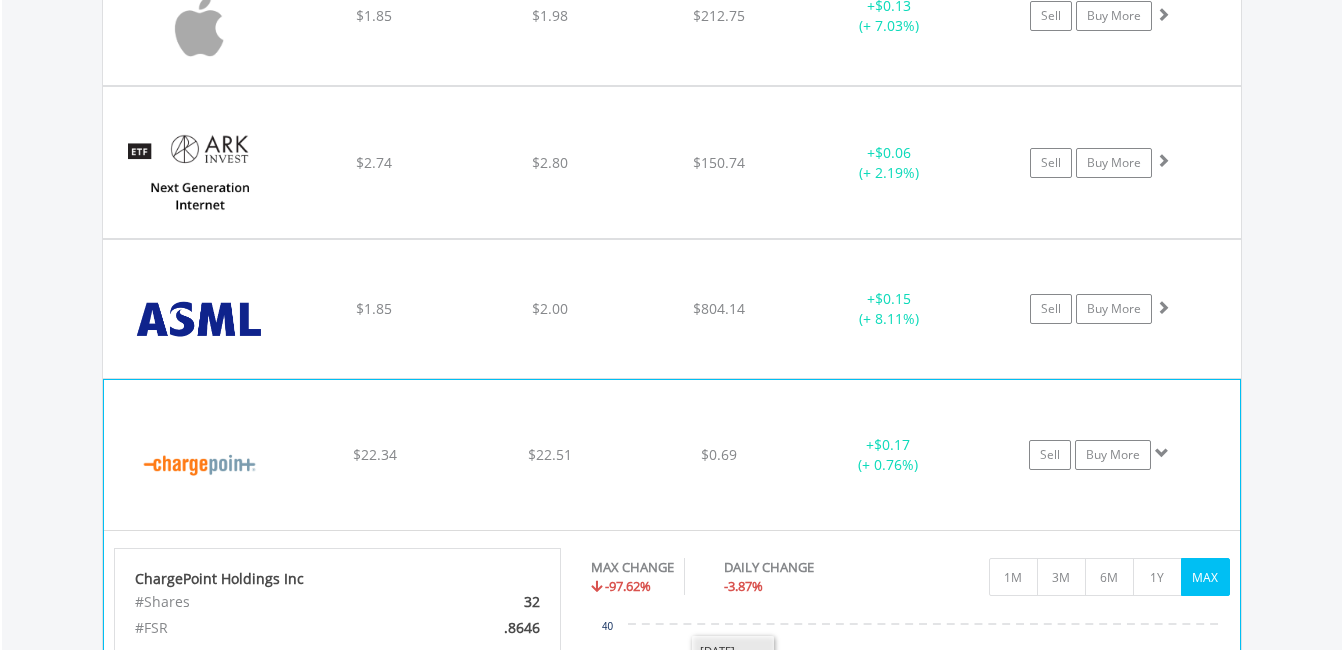 scroll, scrollTop: 2154, scrollLeft: 0, axis: vertical 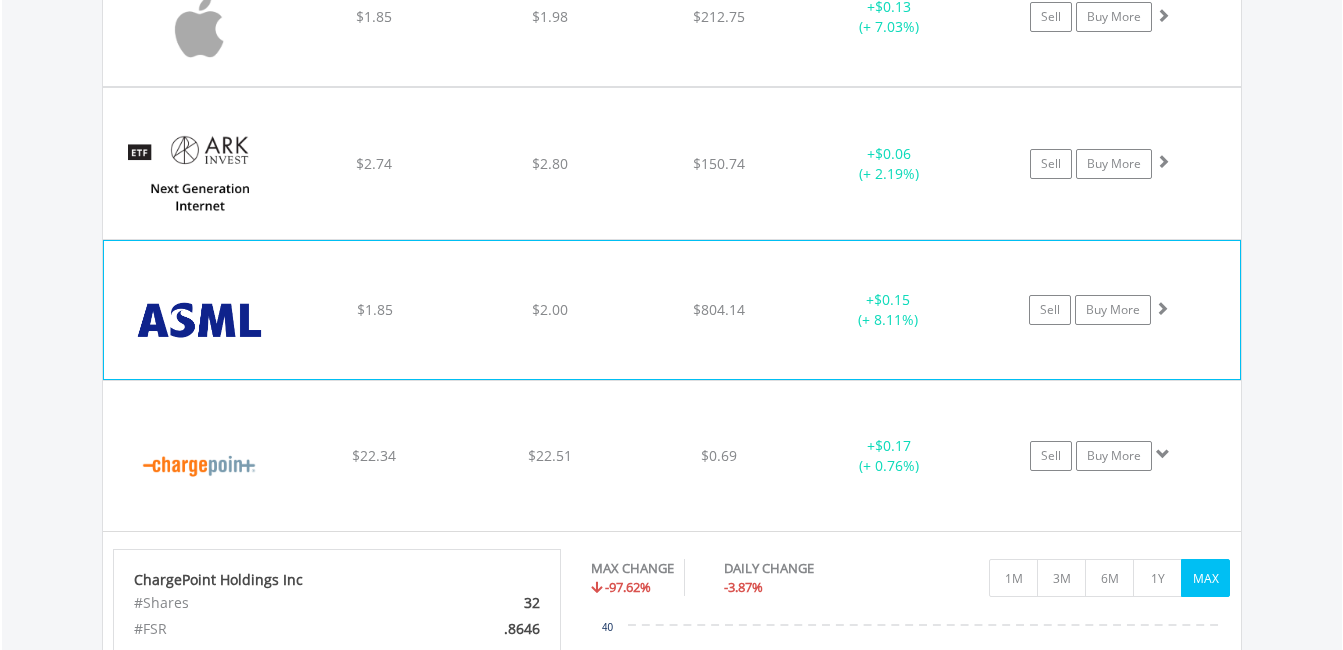 click on "﻿
Asml Holding Nv-Ny Reg Shs
$1.85
$2.00
$804.14
+  $0.15 (+ 8.11%)
Sell
Buy More" at bounding box center (672, -543) 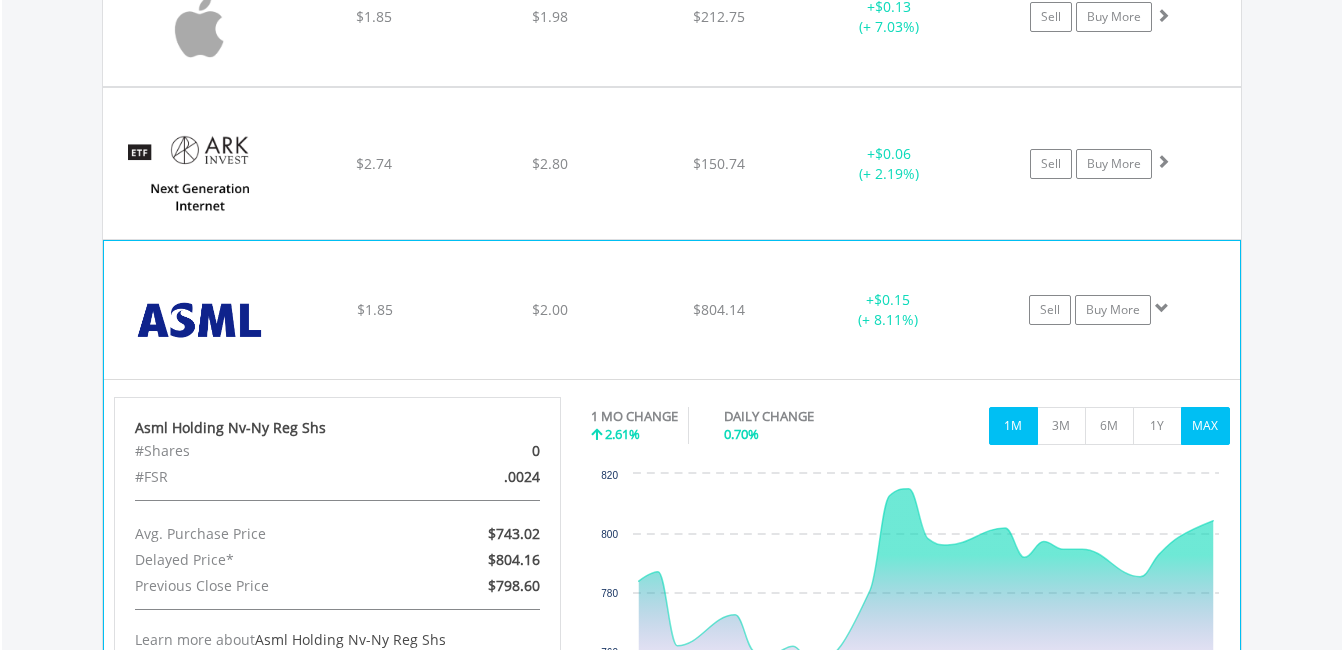 click on "MAX" at bounding box center [1205, 426] 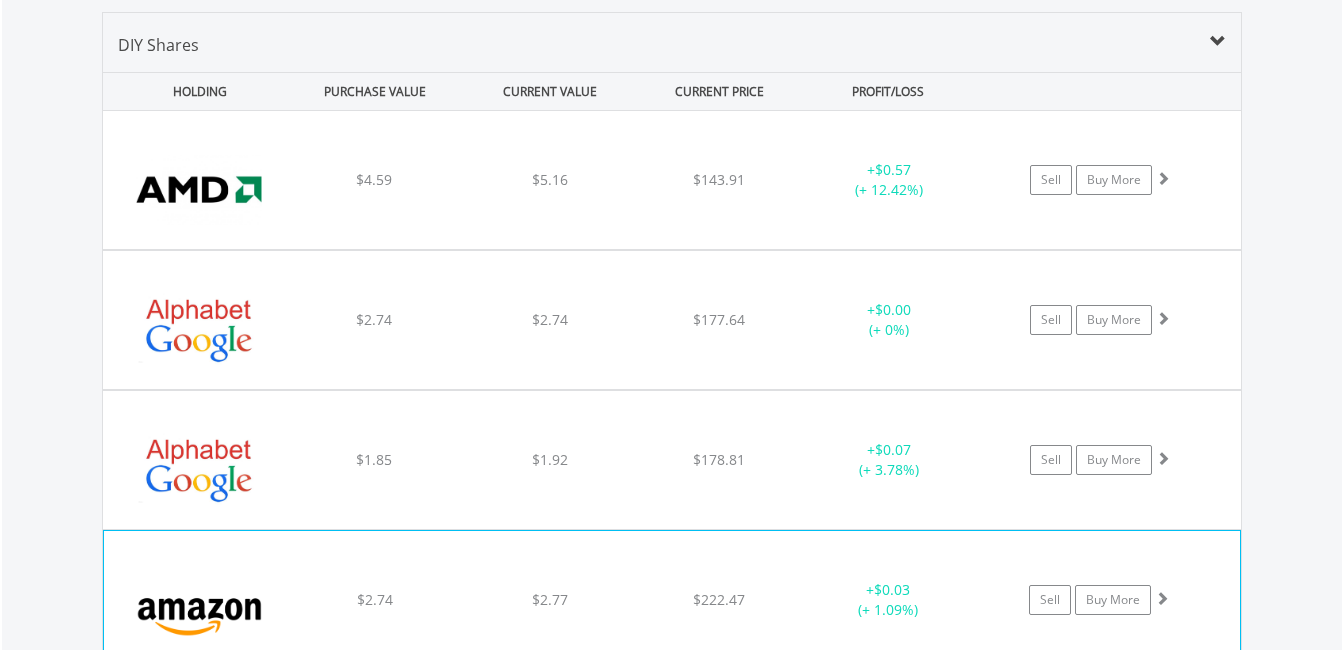 scroll, scrollTop: 1430, scrollLeft: 0, axis: vertical 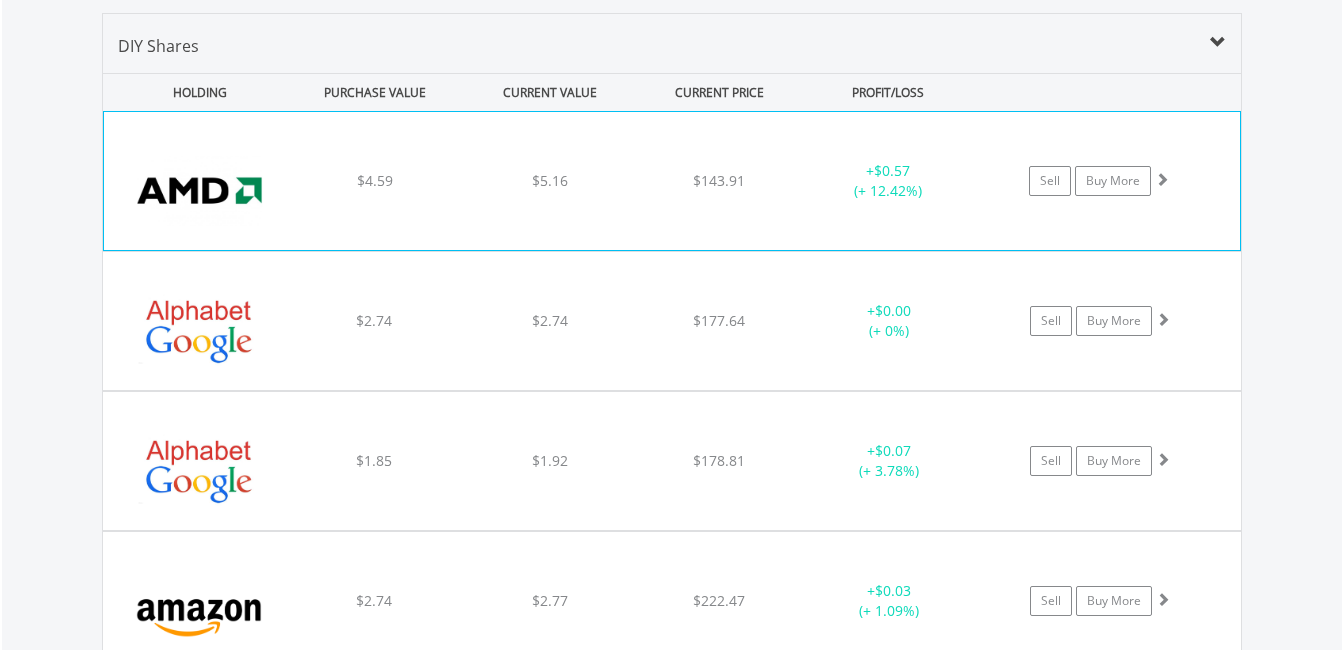 click on "﻿
Advanced Micro Devices Inc
$4.59
$5.16
$143.91
+  $0.57 (+ 12.42%)
Sell
Buy More" at bounding box center [672, 181] 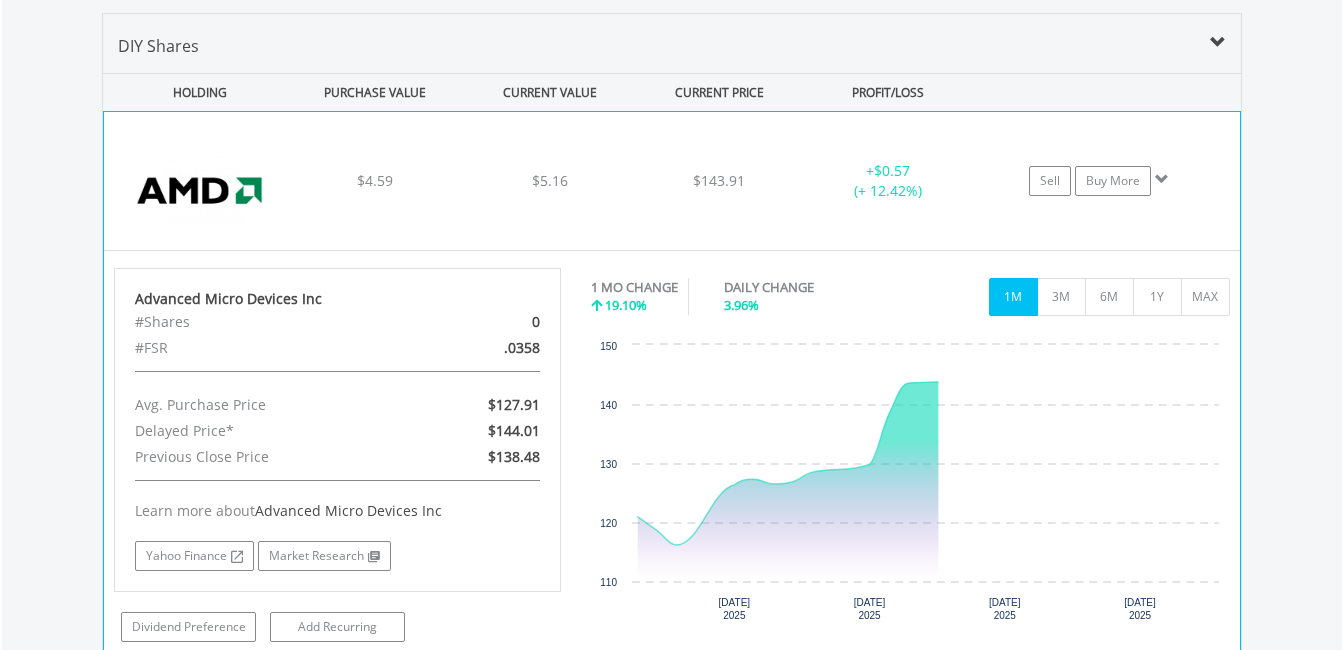 scroll, scrollTop: 1478, scrollLeft: 0, axis: vertical 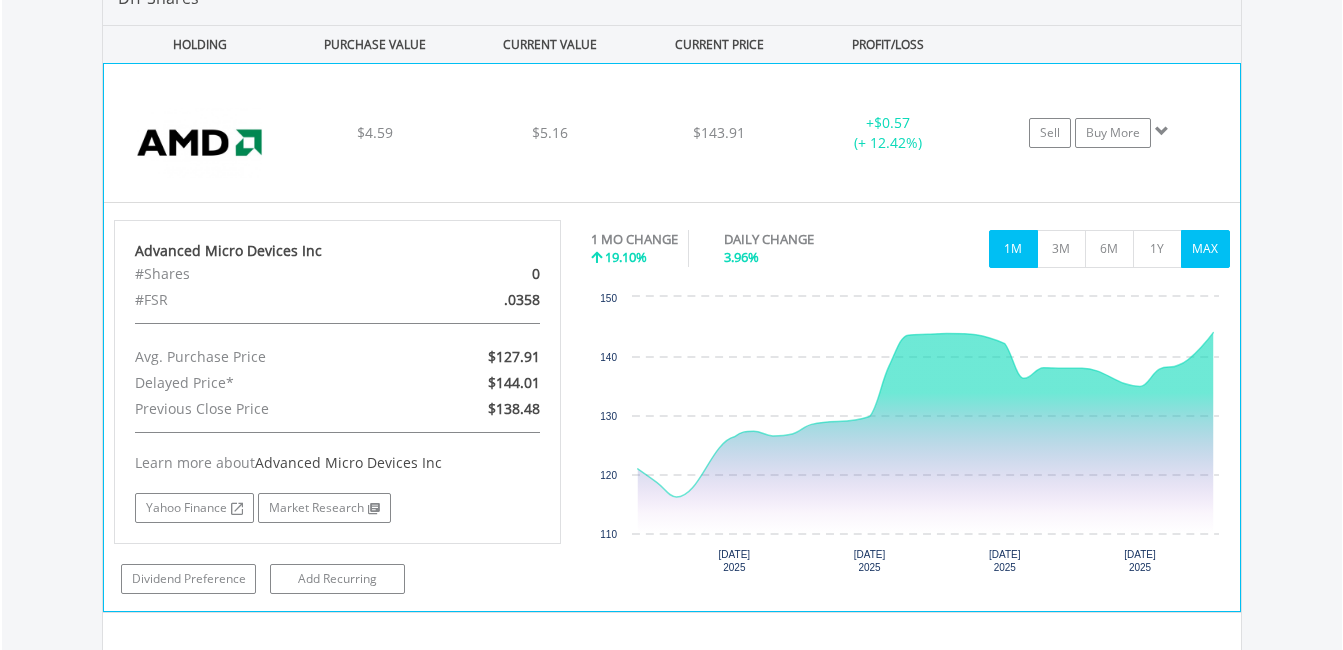 click on "MAX" at bounding box center [1205, 249] 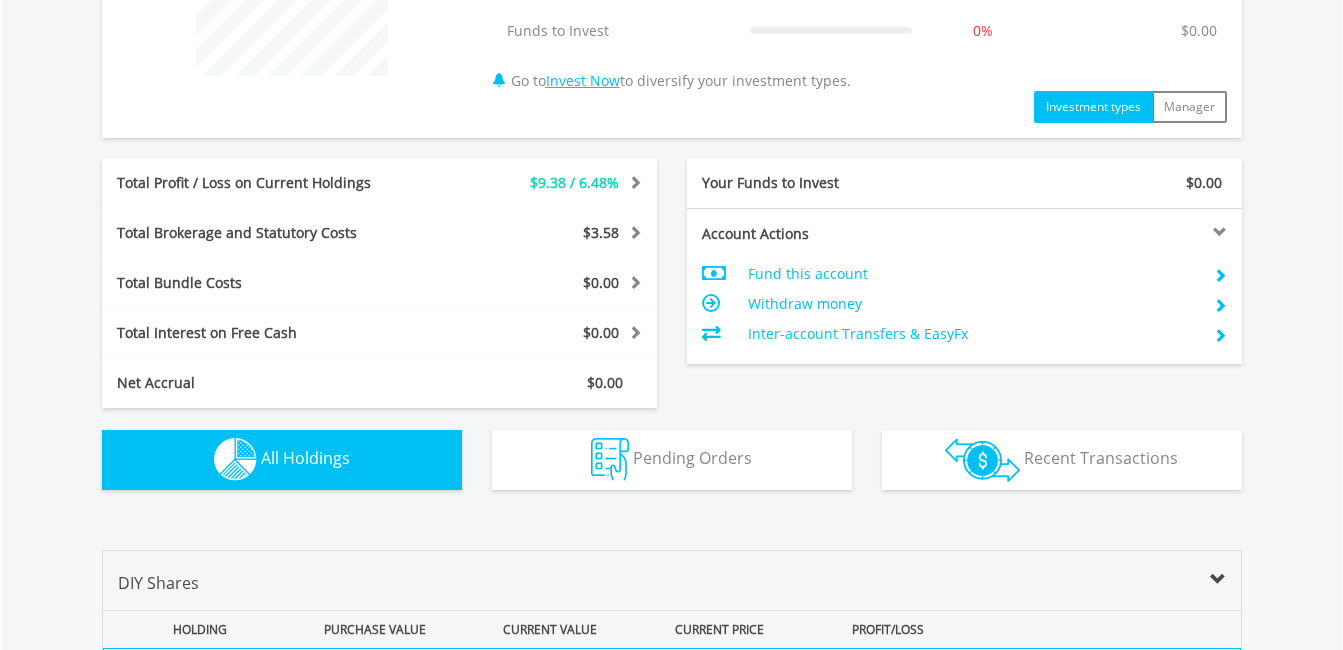 scroll, scrollTop: 892, scrollLeft: 0, axis: vertical 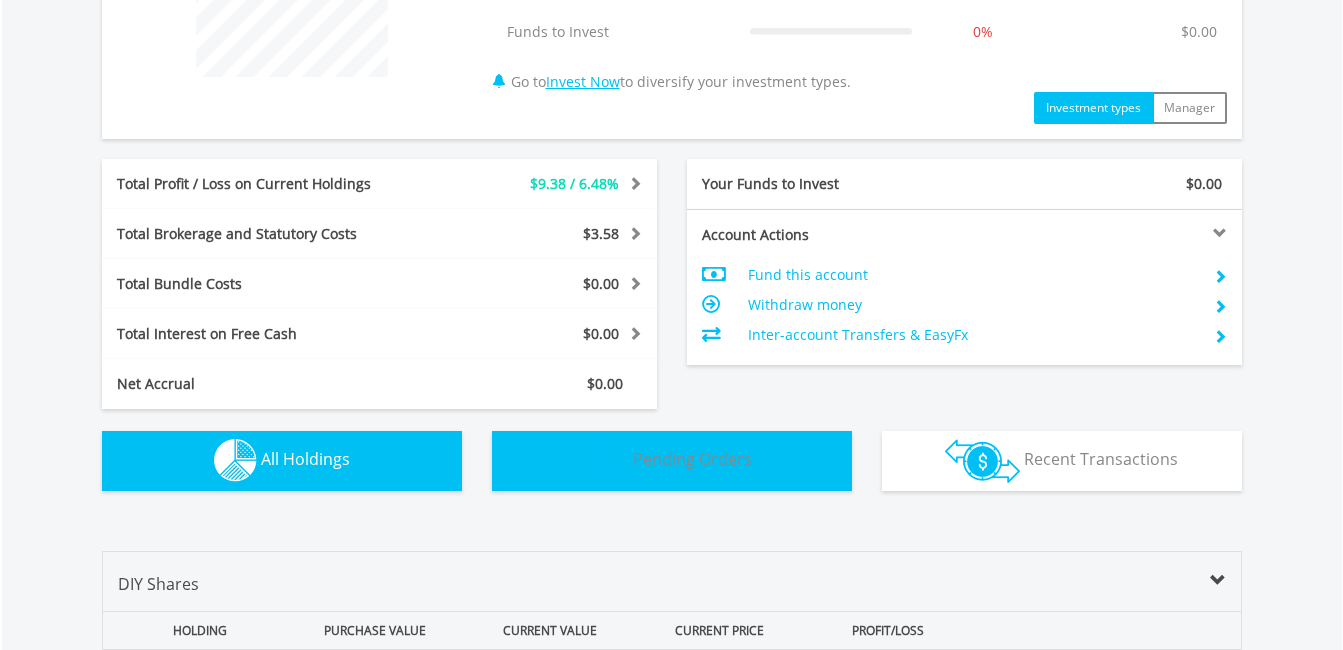 click on "Pending Orders" at bounding box center (692, 459) 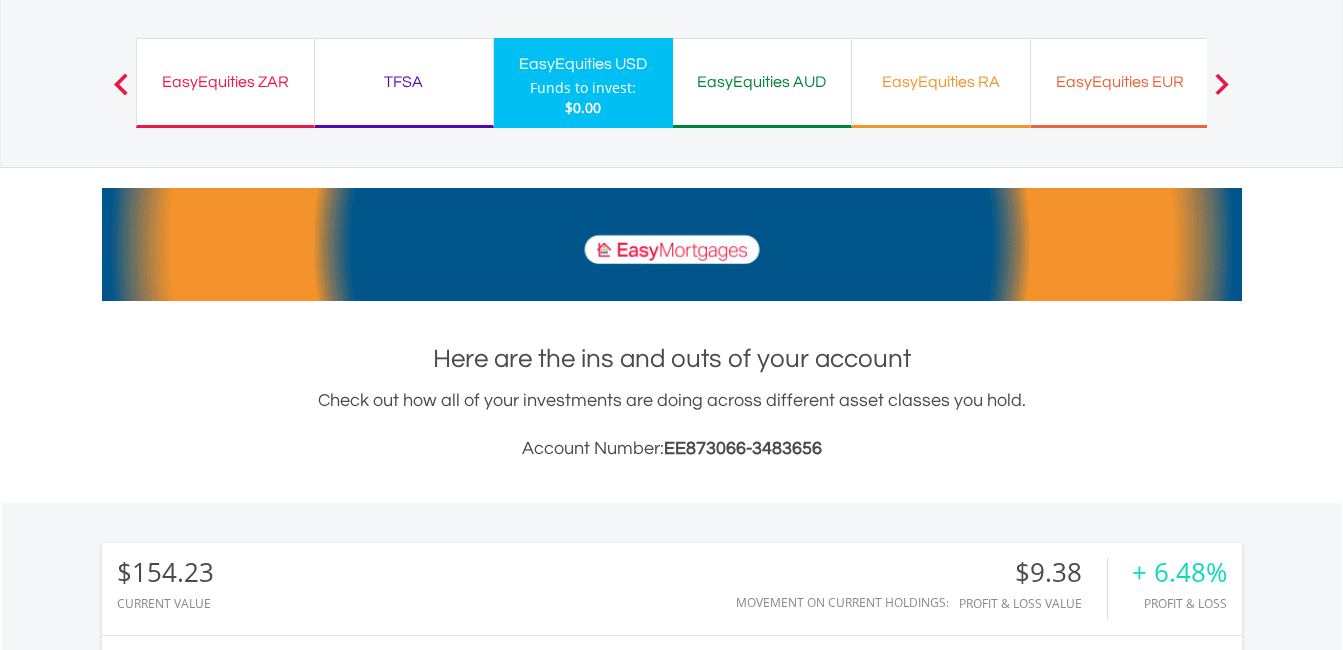 scroll, scrollTop: 0, scrollLeft: 0, axis: both 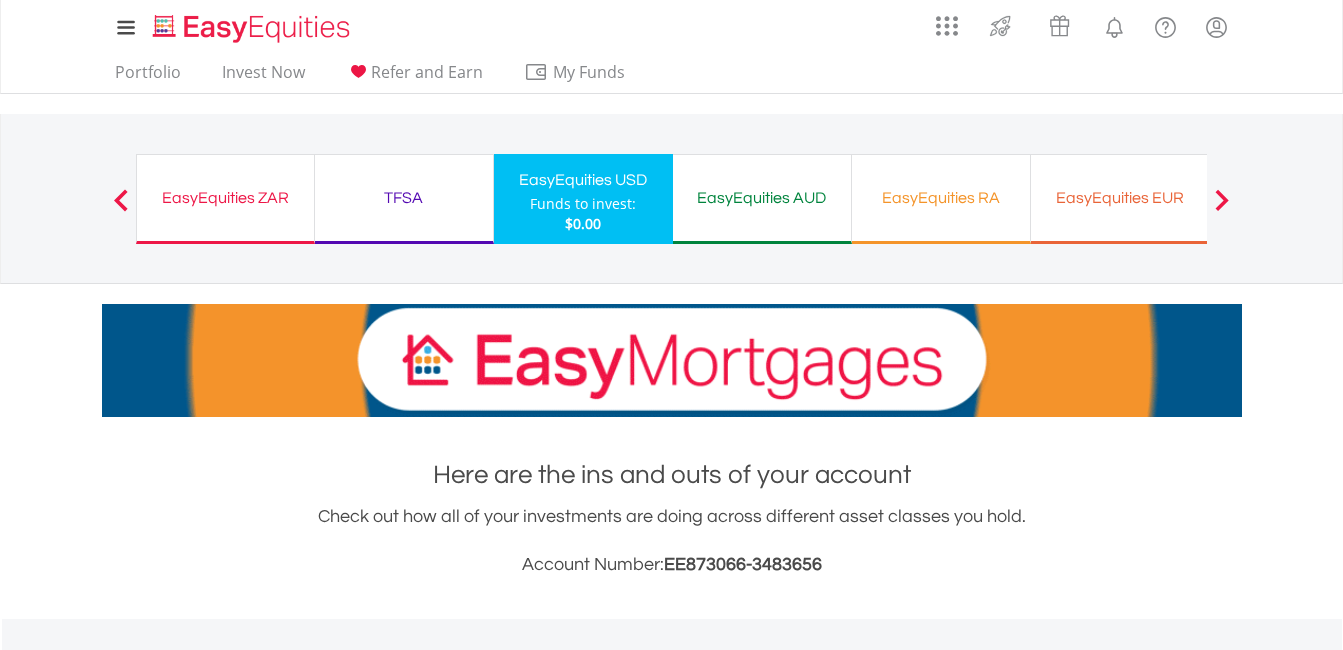 click on "EasyEquities RA
Funds to invest:
$0.00" at bounding box center (941, 199) 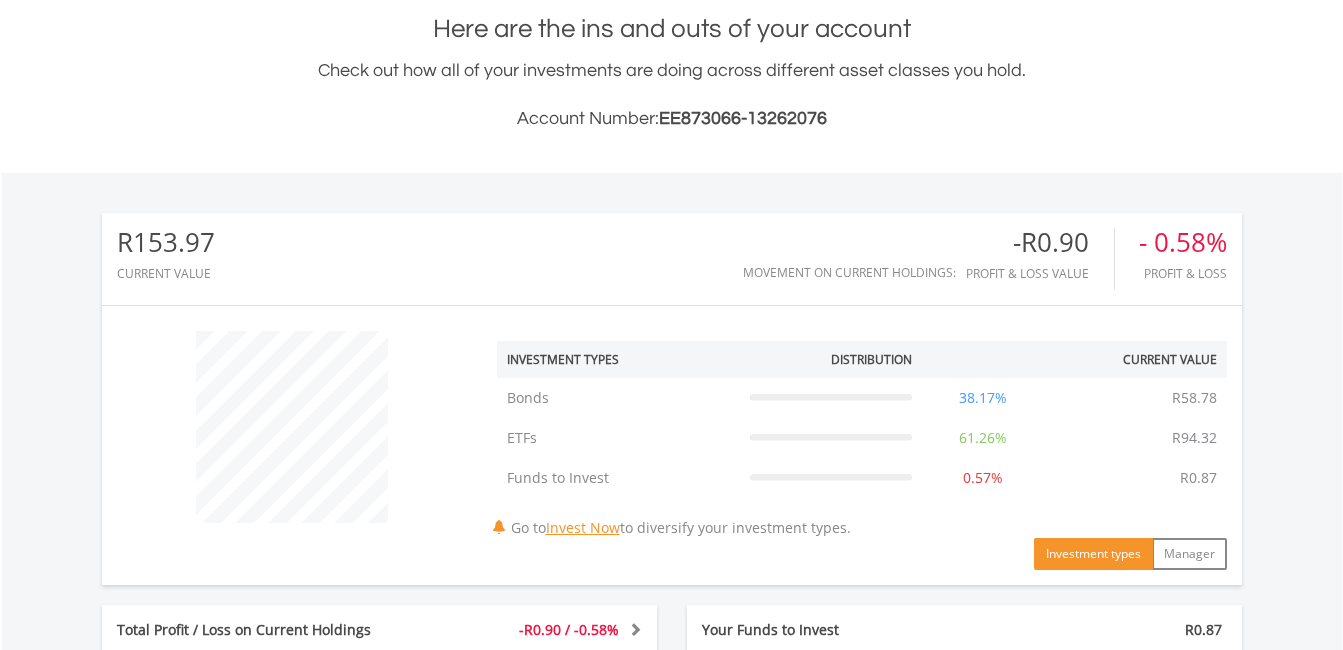 scroll, scrollTop: 523, scrollLeft: 0, axis: vertical 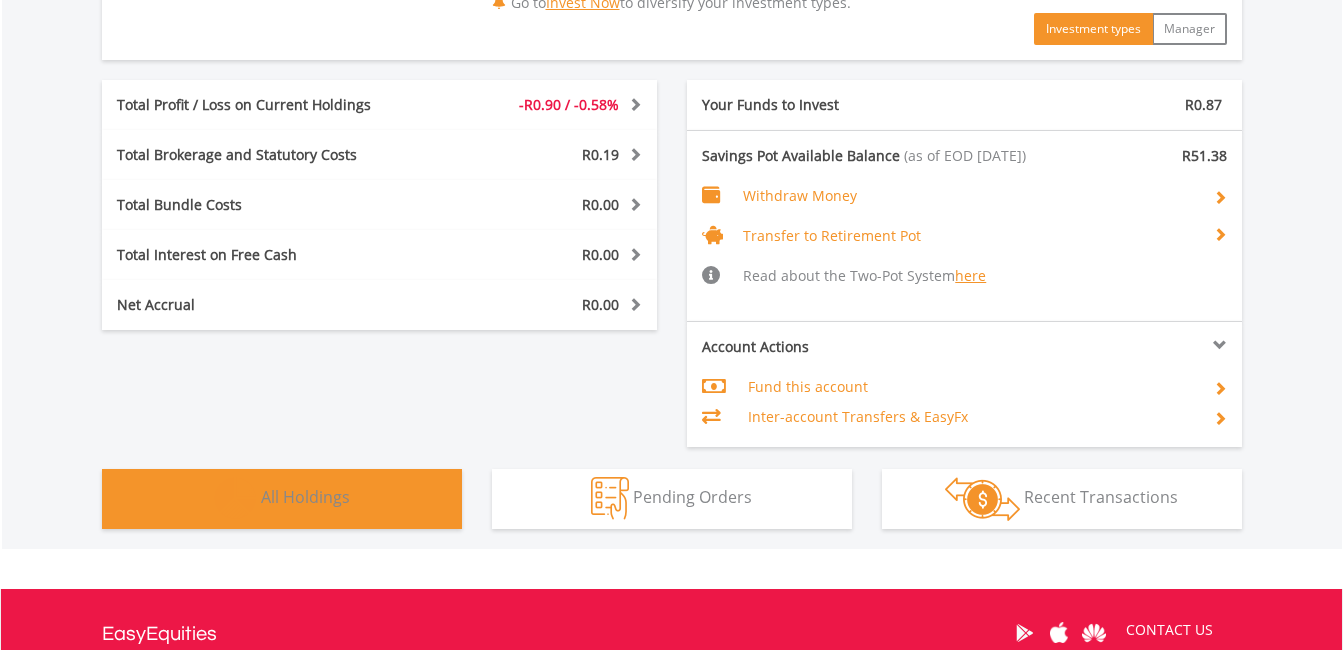 click on "Holdings
All Holdings" at bounding box center [282, 499] 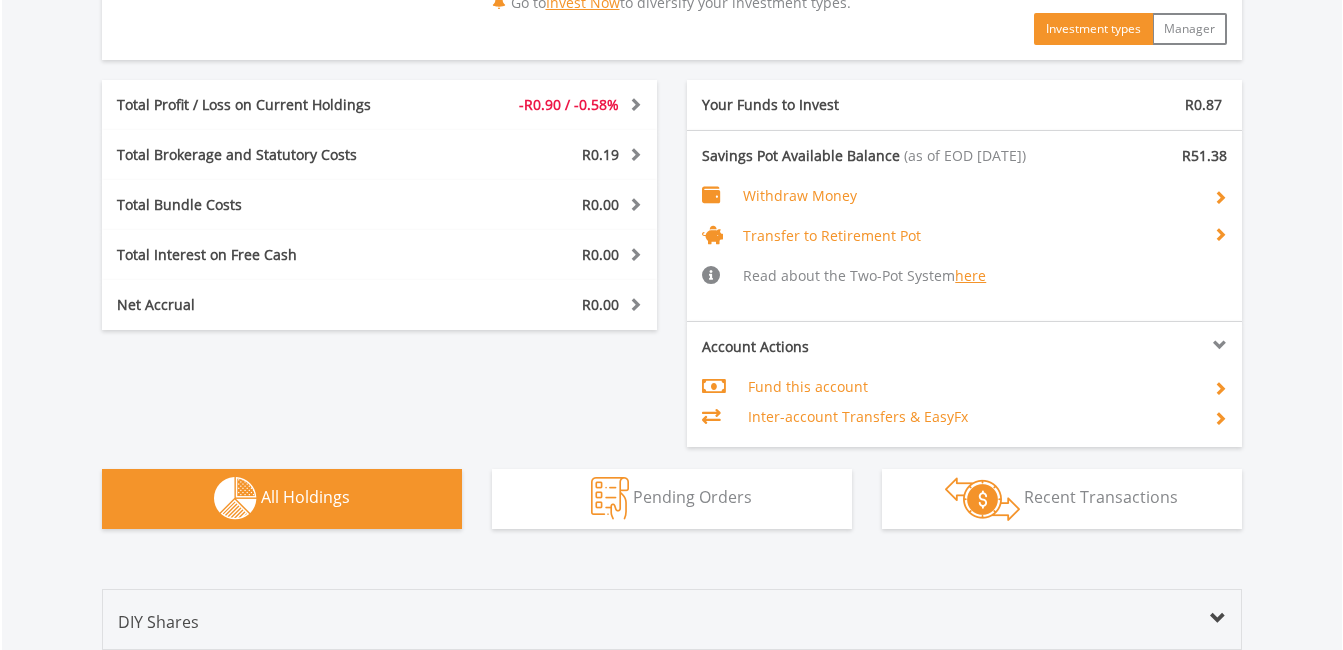 scroll, scrollTop: 1560, scrollLeft: 0, axis: vertical 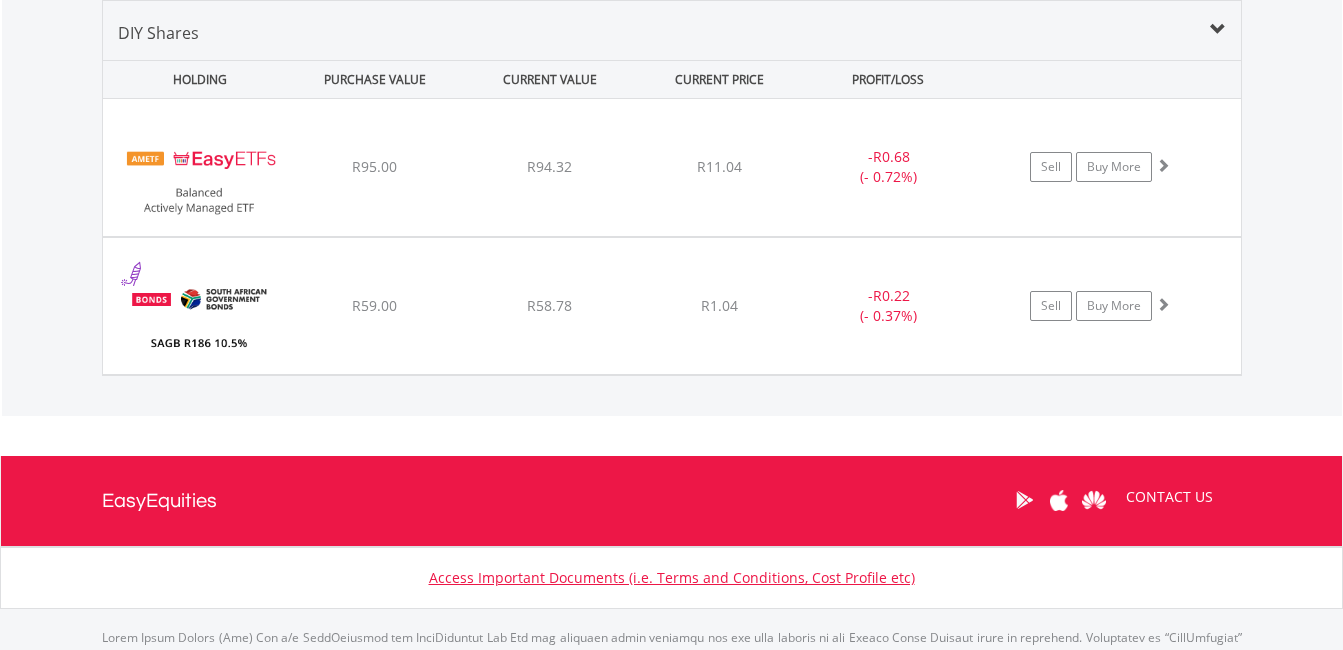 click on "My Investments
Invest Now
New Listings
Sell
My Recurring Investments
Pending Orders
Switch Unit Trusts
Vouchers
Buy a Voucher
Redeem a Voucher" at bounding box center (671, -399) 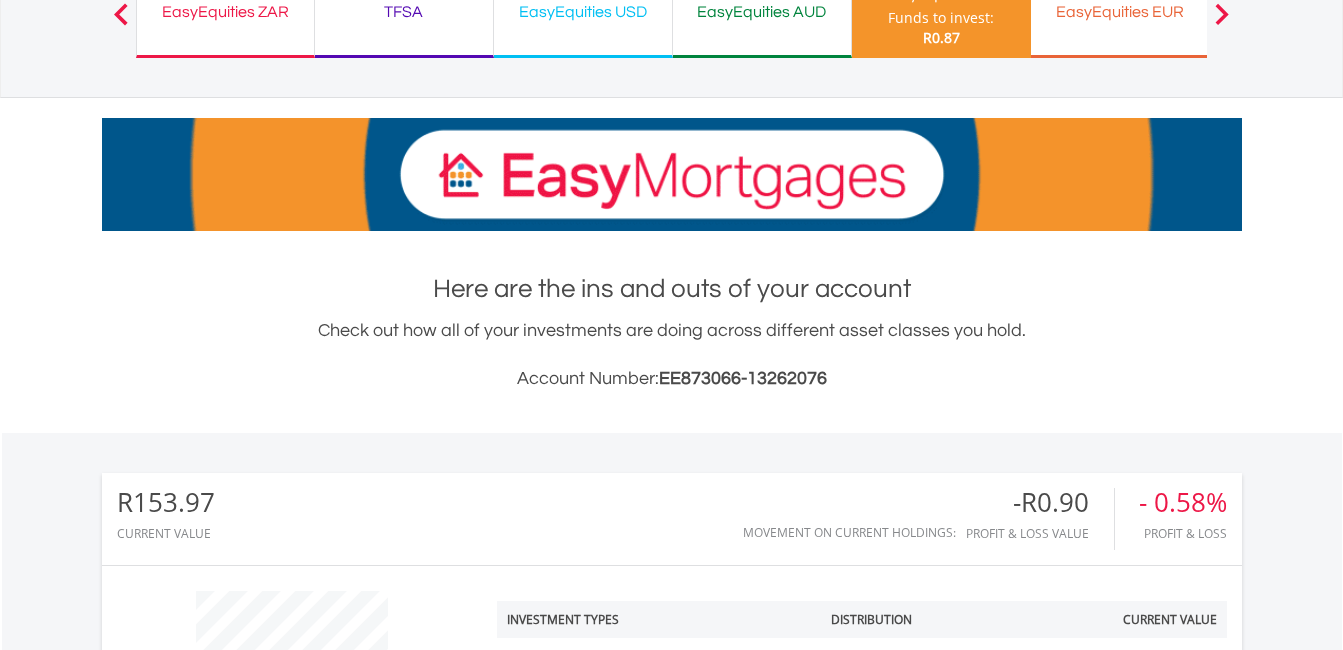 scroll, scrollTop: 0, scrollLeft: 0, axis: both 